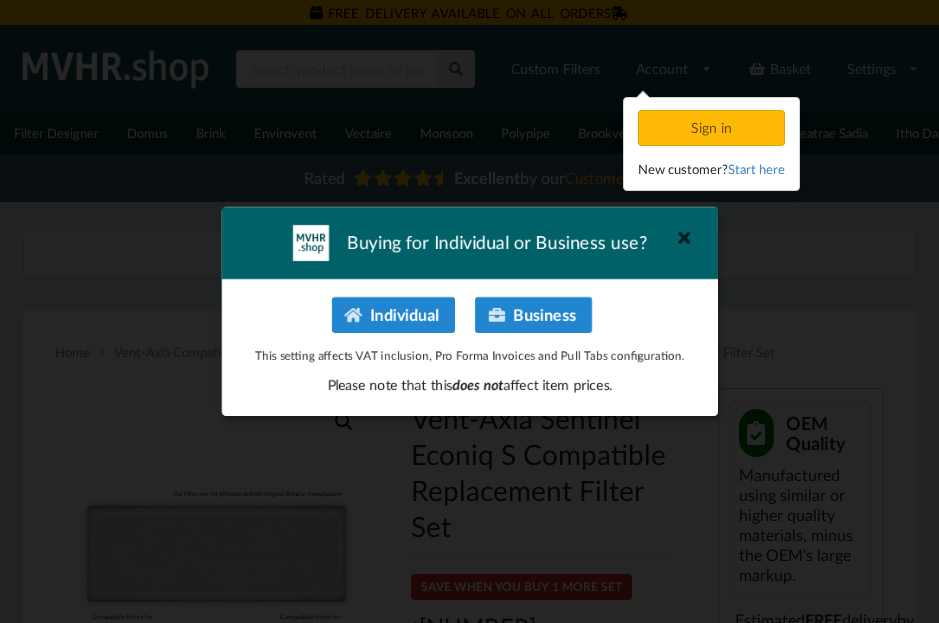 scroll, scrollTop: 0, scrollLeft: 0, axis: both 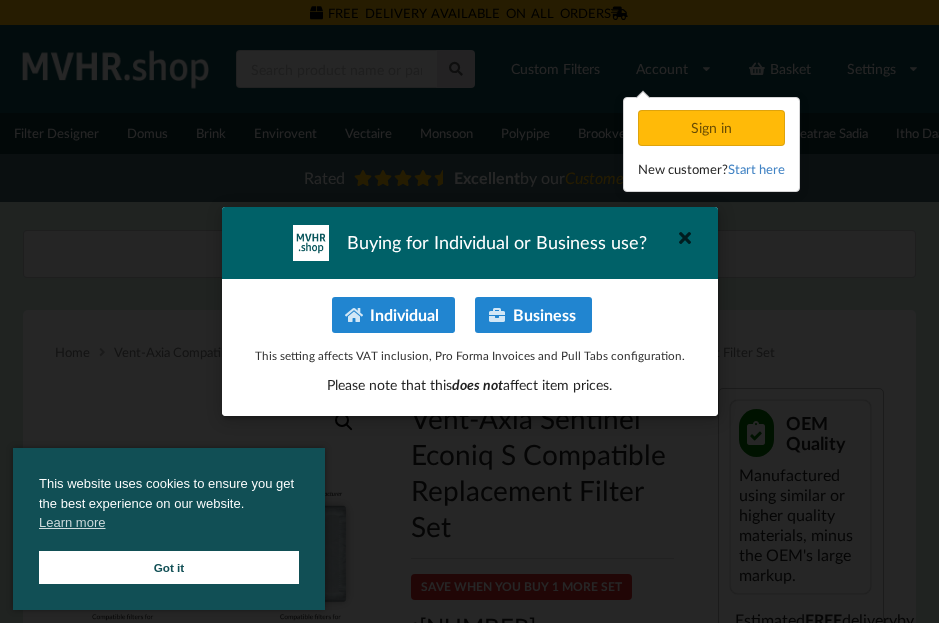 click on "Individual" at bounding box center [392, 315] 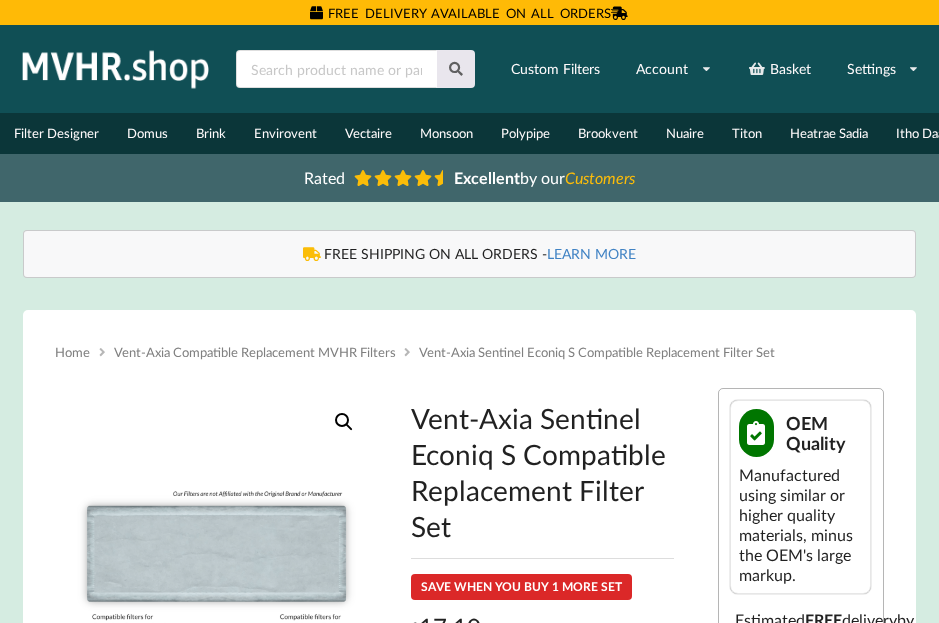 scroll, scrollTop: 0, scrollLeft: 0, axis: both 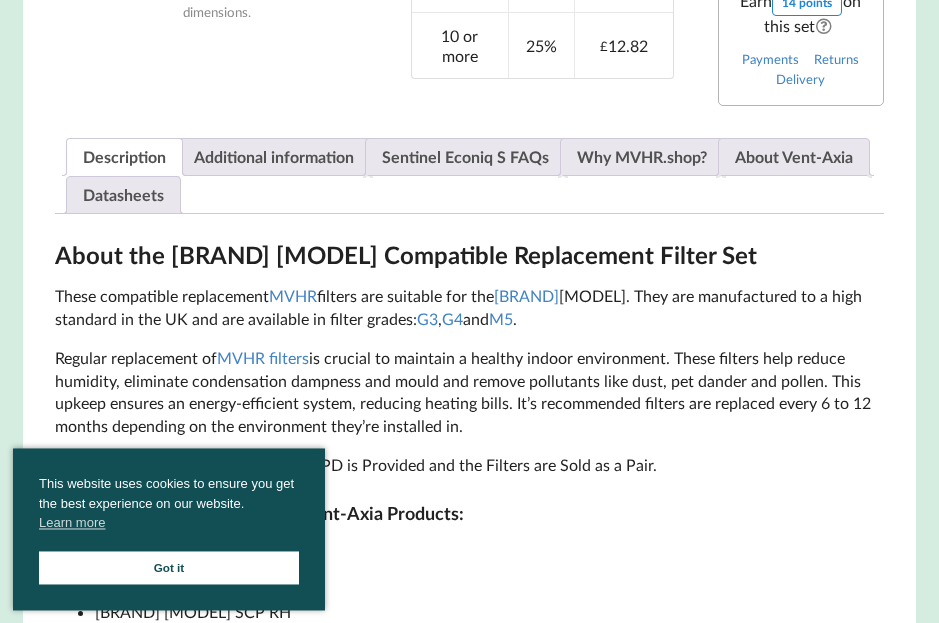 click on "Got it" at bounding box center (169, 567) 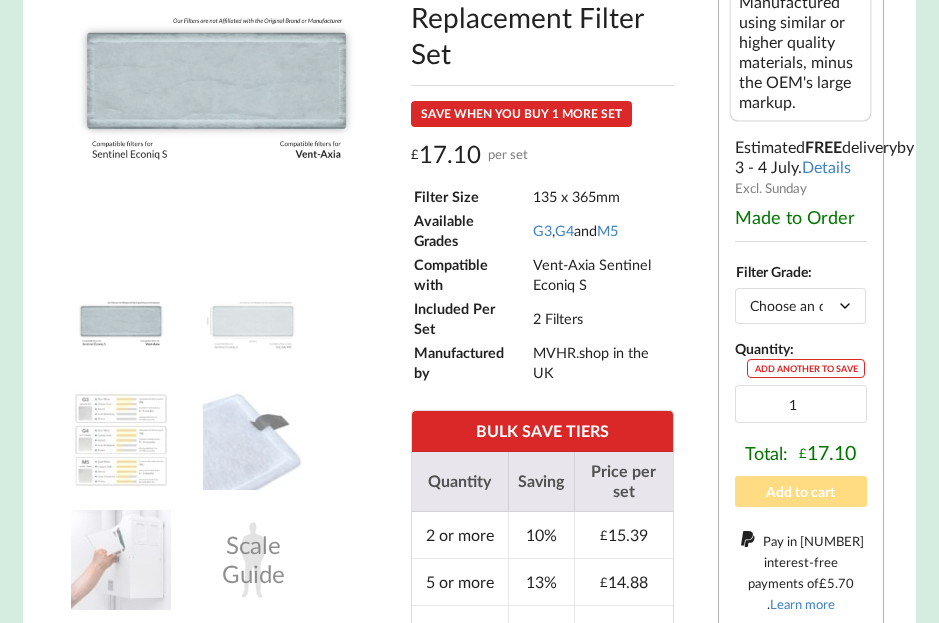 scroll, scrollTop: 472, scrollLeft: 0, axis: vertical 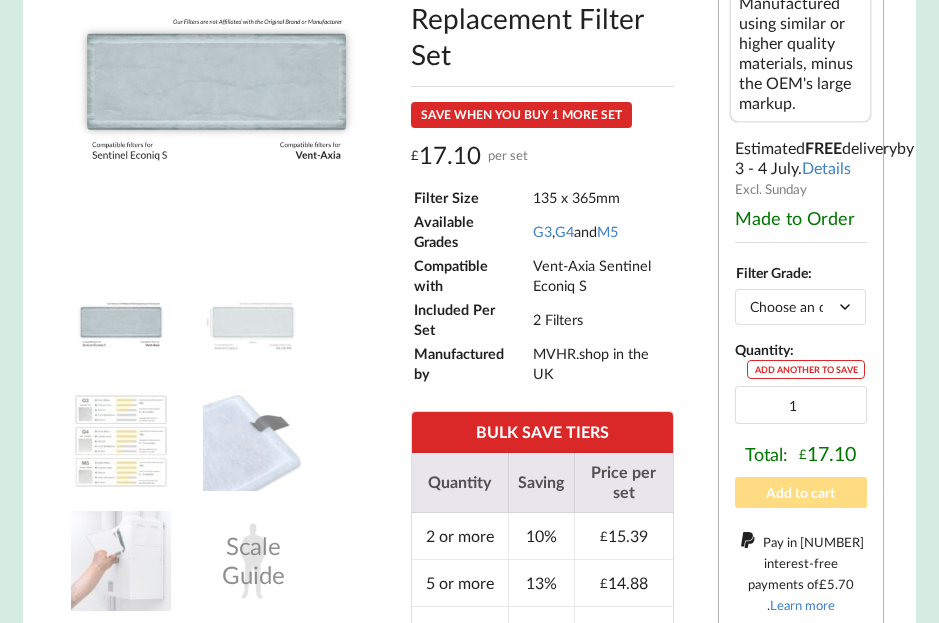 click on "Choose an option G3 G4 M5" at bounding box center [800, 306] 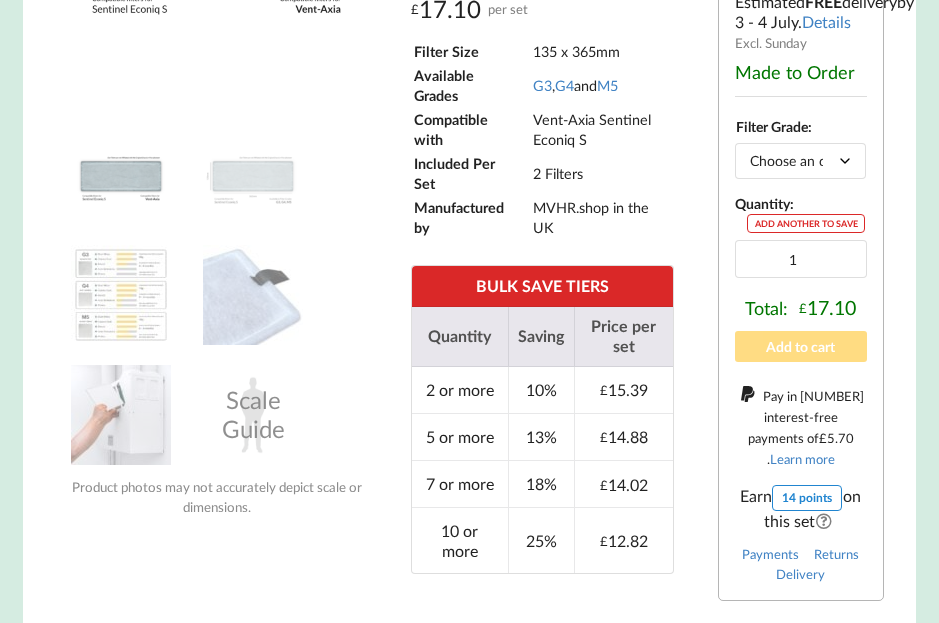 scroll, scrollTop: 622, scrollLeft: 0, axis: vertical 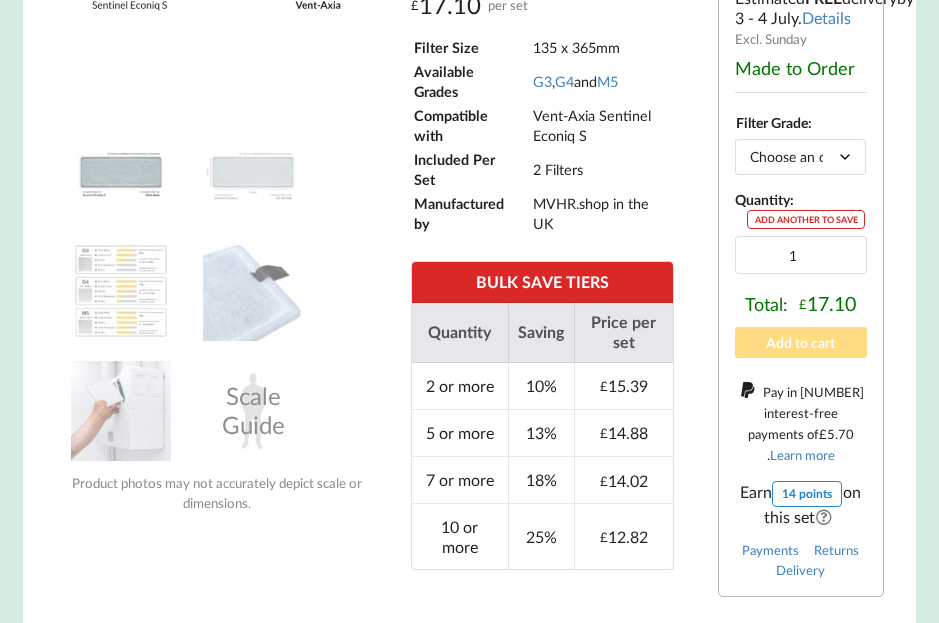 click on "Add to cart" at bounding box center (801, 342) 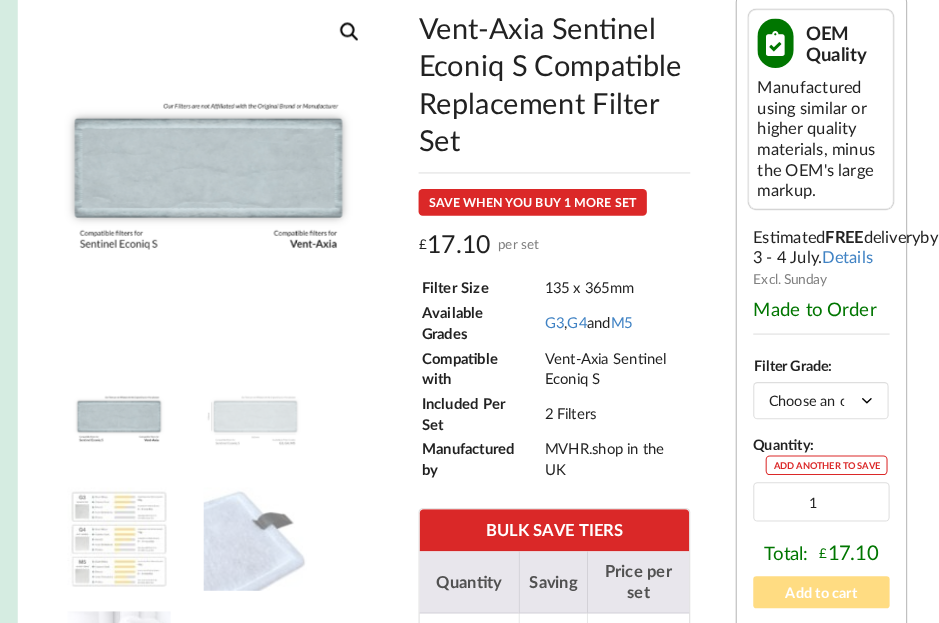 scroll, scrollTop: 412, scrollLeft: 0, axis: vertical 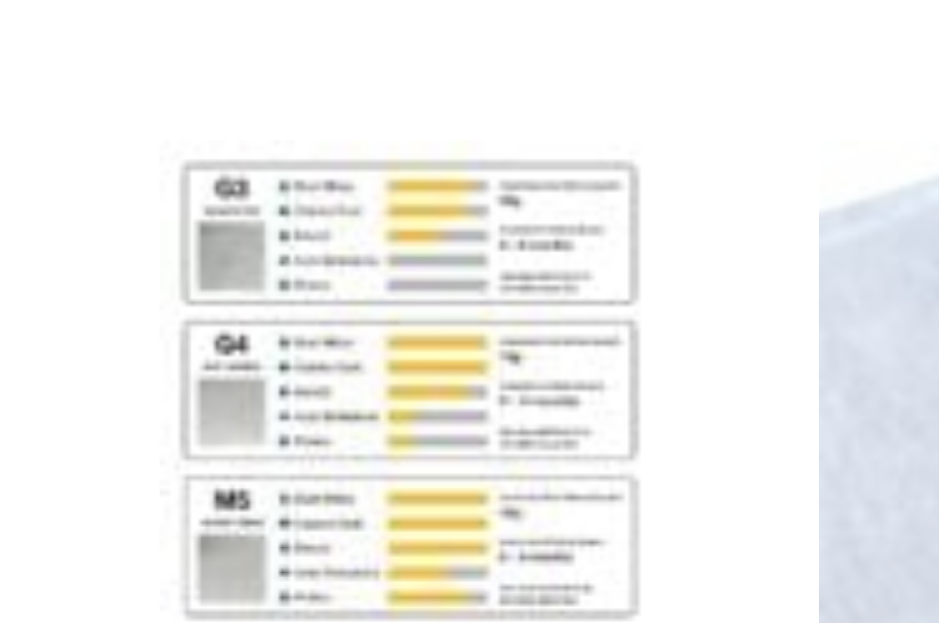 click on "Scale Guide" at bounding box center (216, 503) 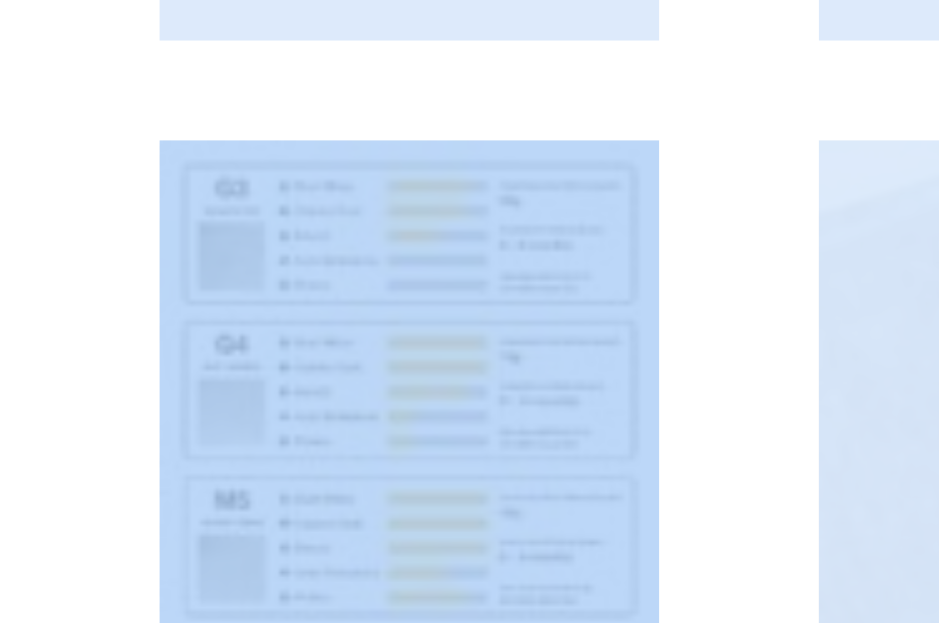 click on "Scale Guide" at bounding box center [216, 503] 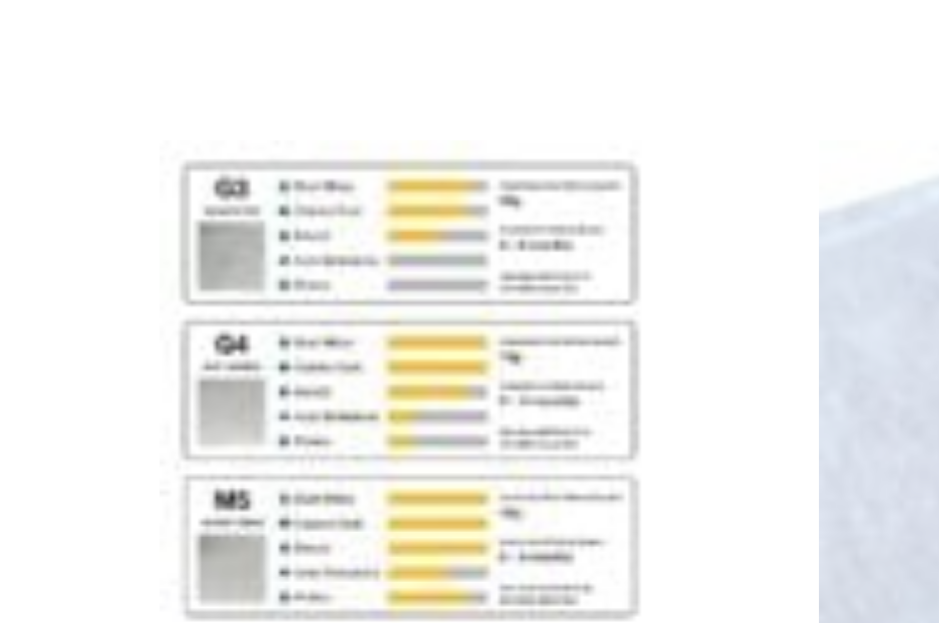 click at bounding box center [121, 501] 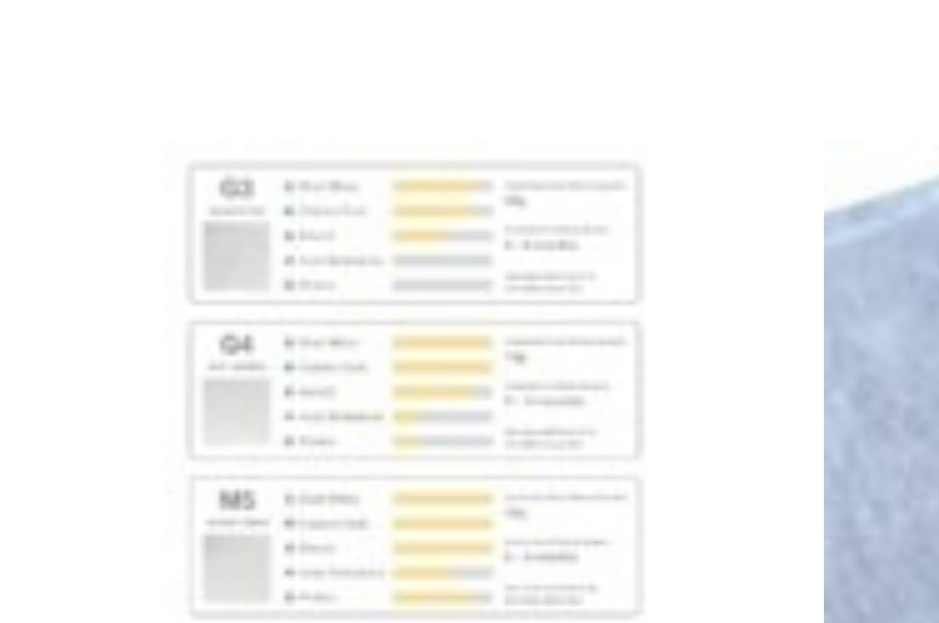 click on "Scale Guide" at bounding box center [216, 503] 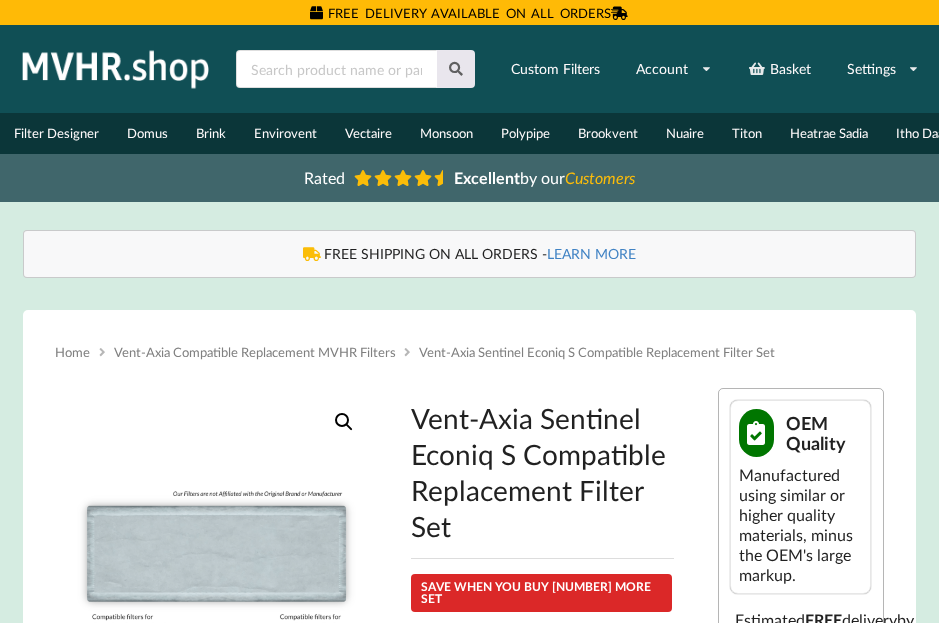 scroll, scrollTop: 712, scrollLeft: 187, axis: both 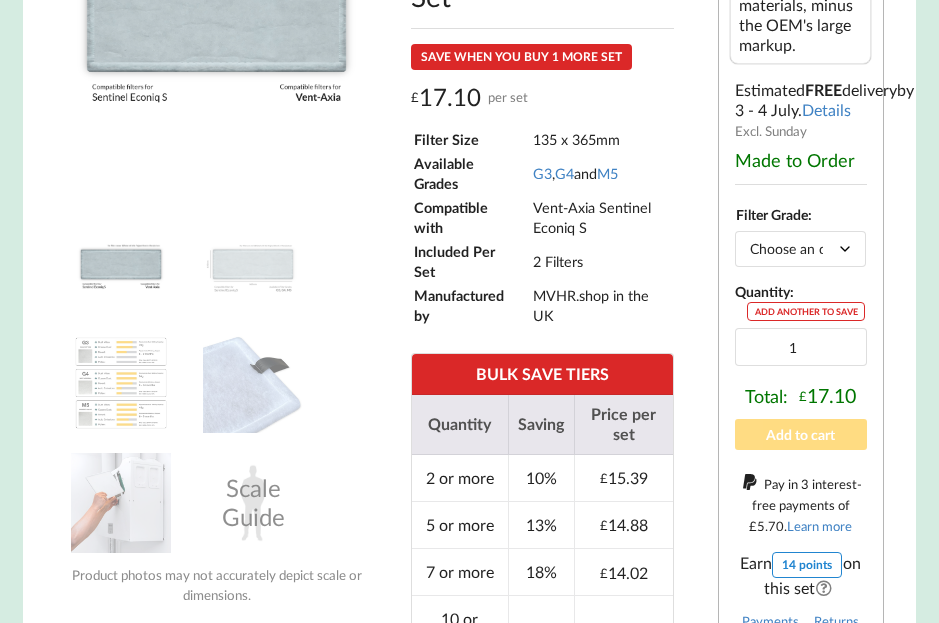 click on "Add to cart" at bounding box center [801, 434] 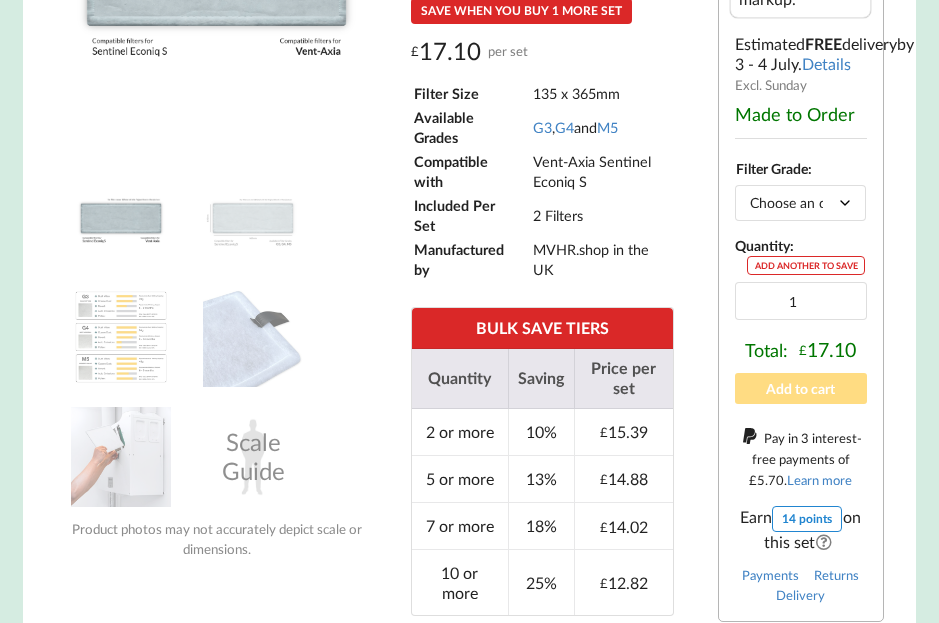 click on "Choose an option G3 G4 M5" at bounding box center (800, 202) 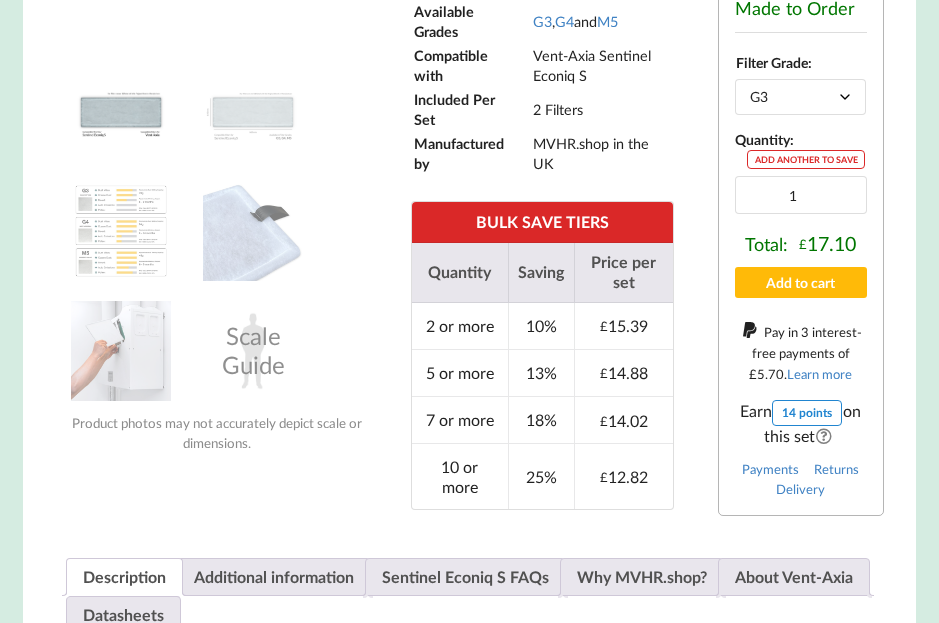 scroll, scrollTop: 682, scrollLeft: 0, axis: vertical 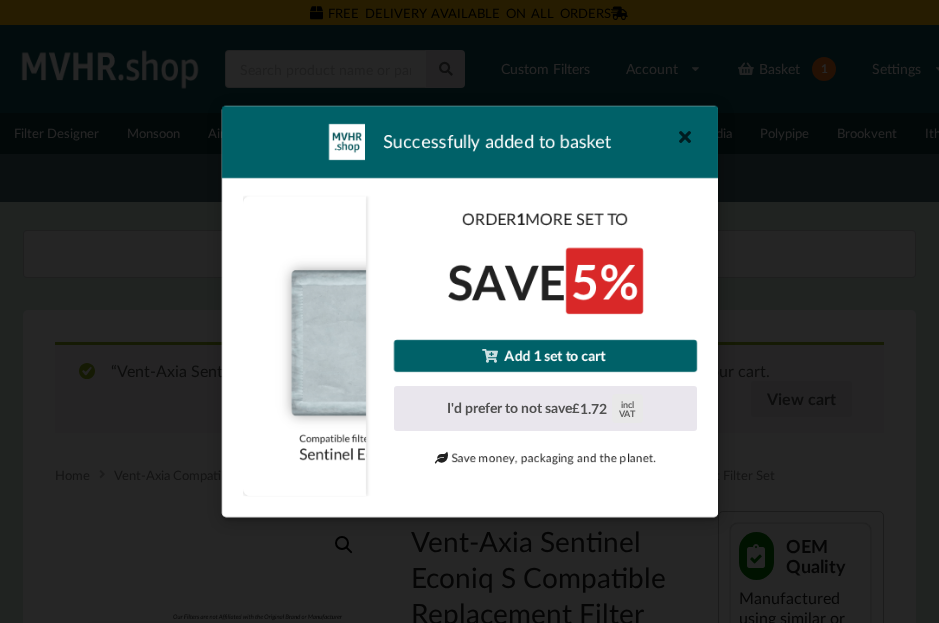 click at bounding box center (684, 137) 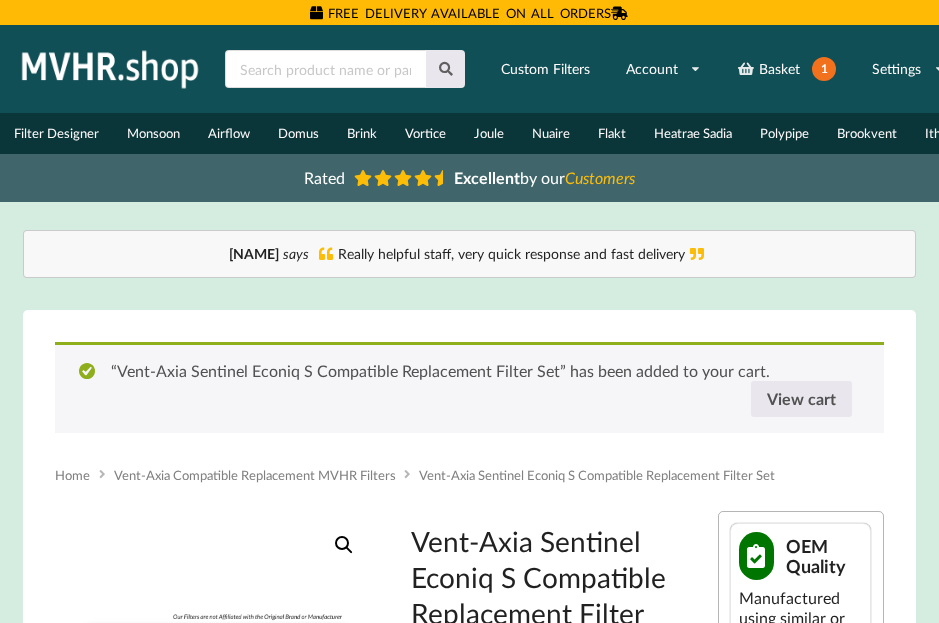 click on "1" at bounding box center (824, 69) 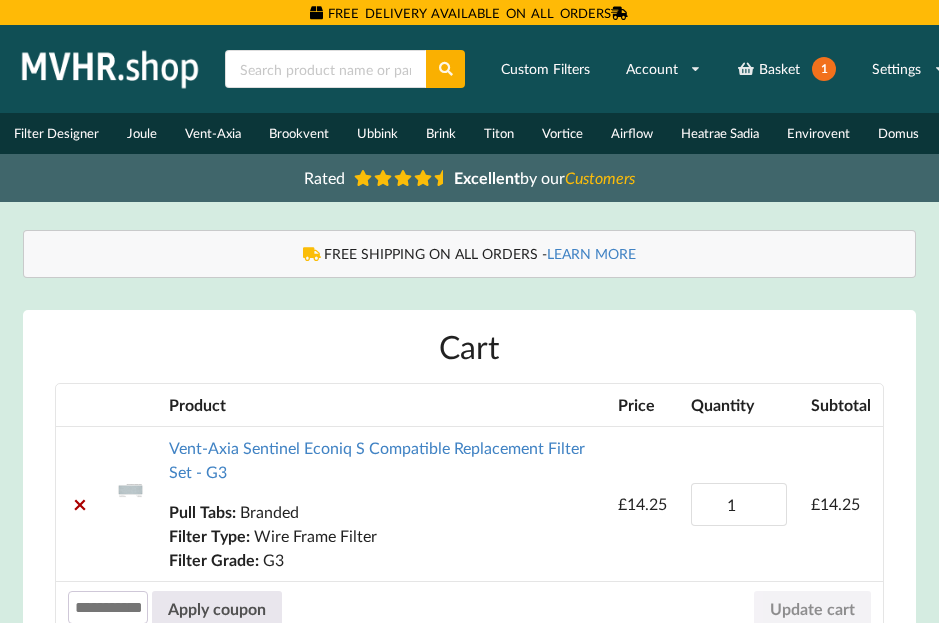scroll, scrollTop: 0, scrollLeft: 0, axis: both 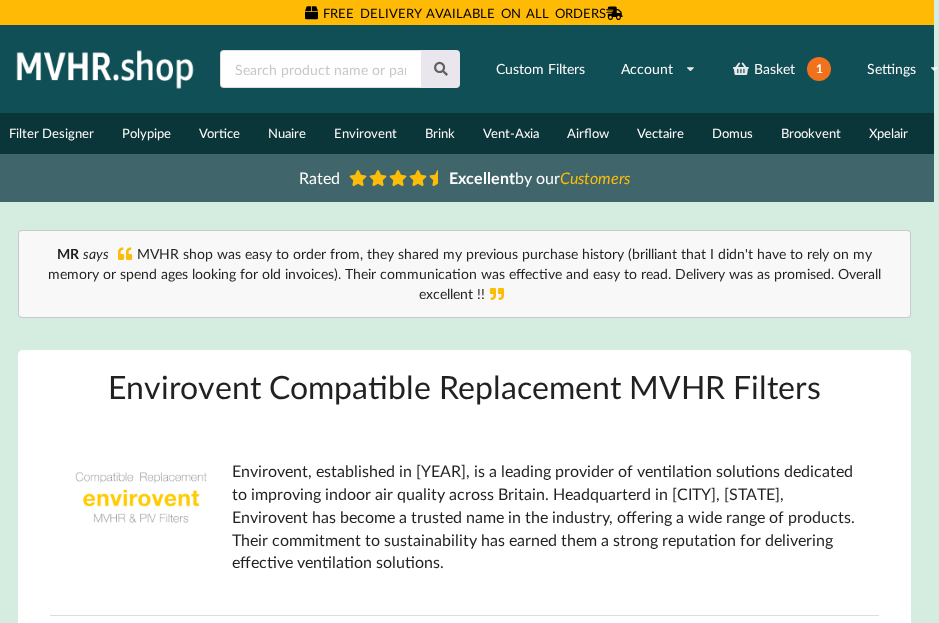 click on "1" at bounding box center (819, 69) 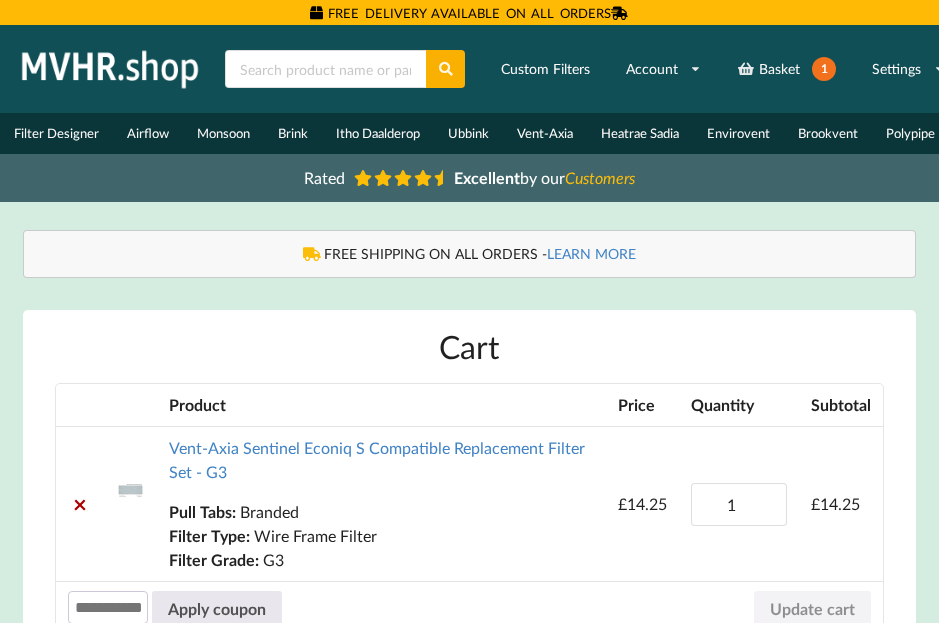 scroll, scrollTop: 0, scrollLeft: 0, axis: both 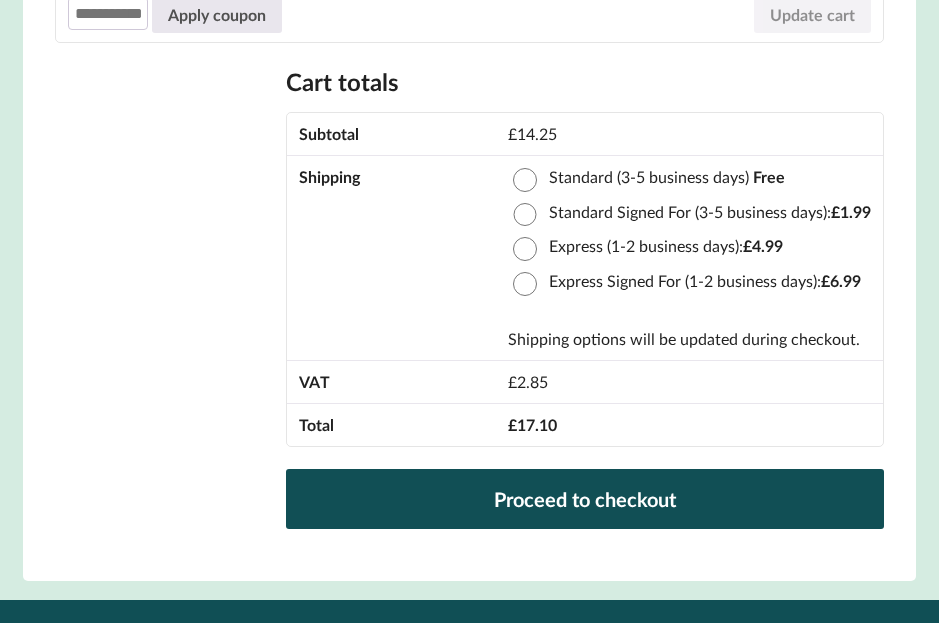 click on "Proceed to checkout" at bounding box center (584, 499) 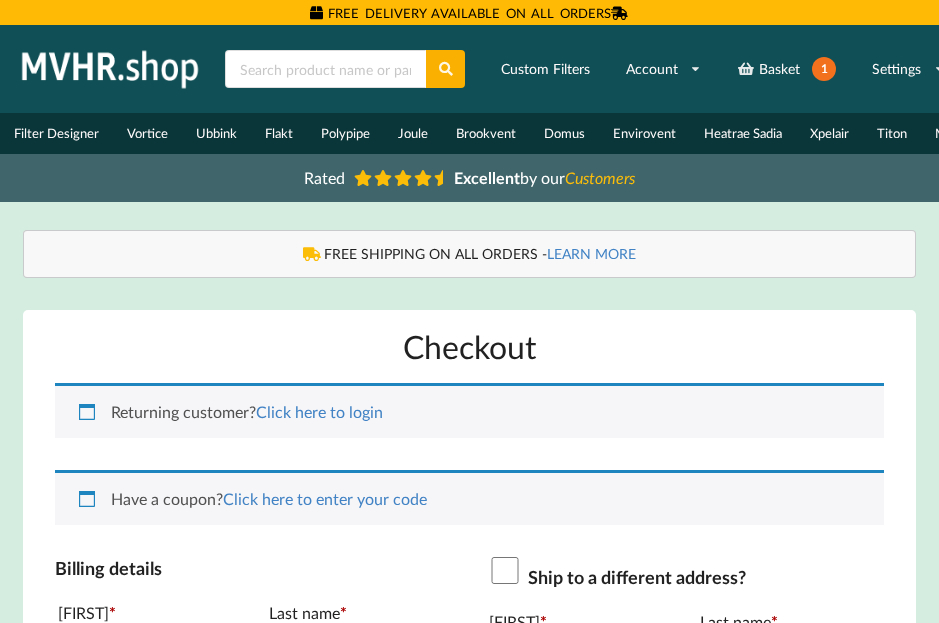 scroll, scrollTop: 0, scrollLeft: 0, axis: both 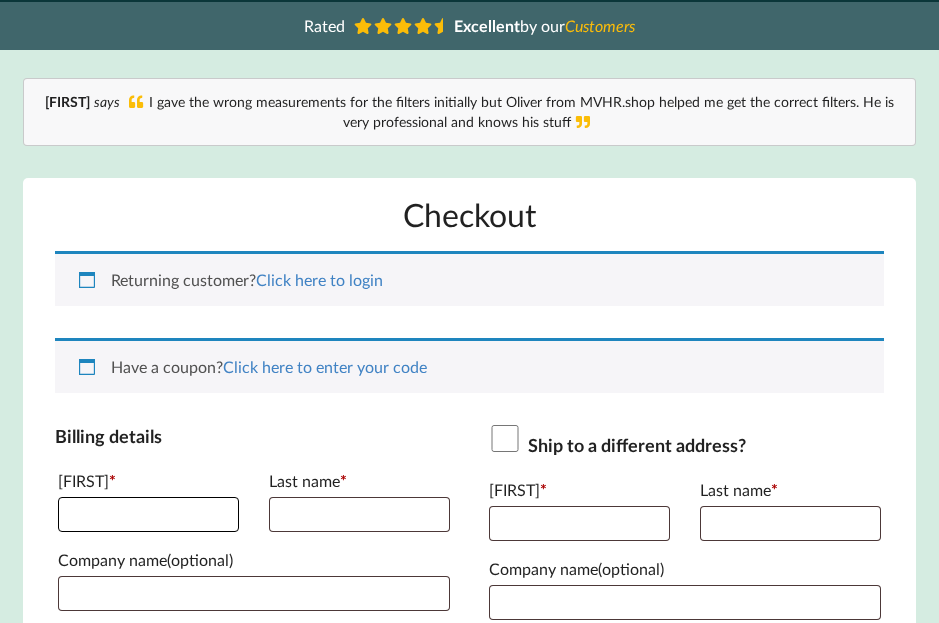 click on "First name  *" at bounding box center (148, 514) 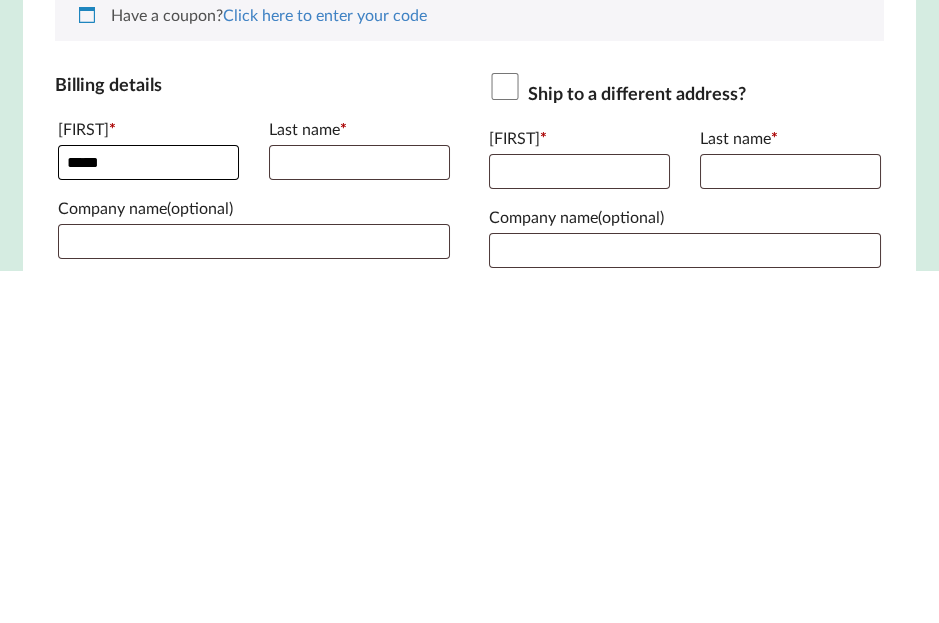 type on "*****" 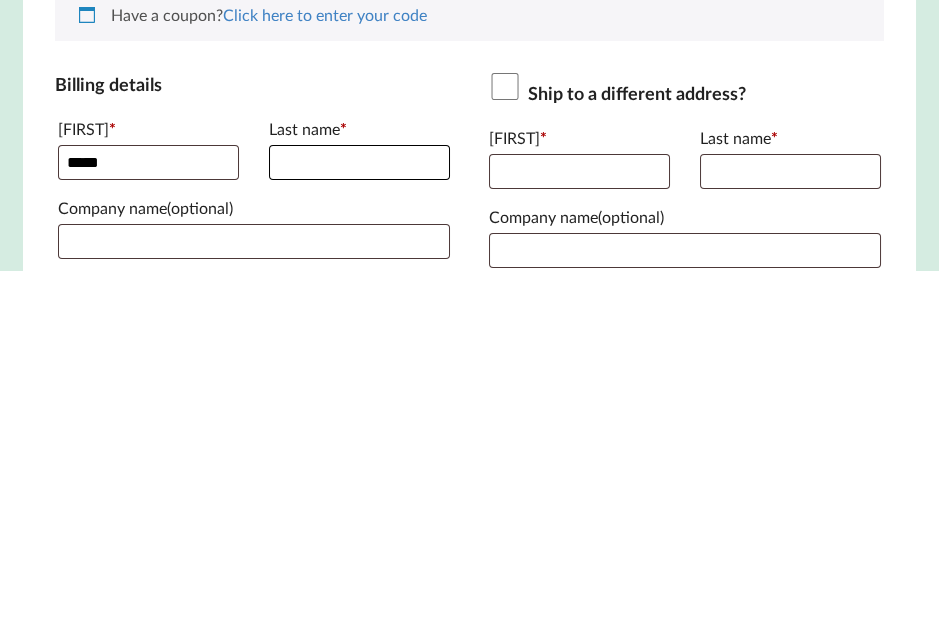 click on "Last name  *" at bounding box center (359, 514) 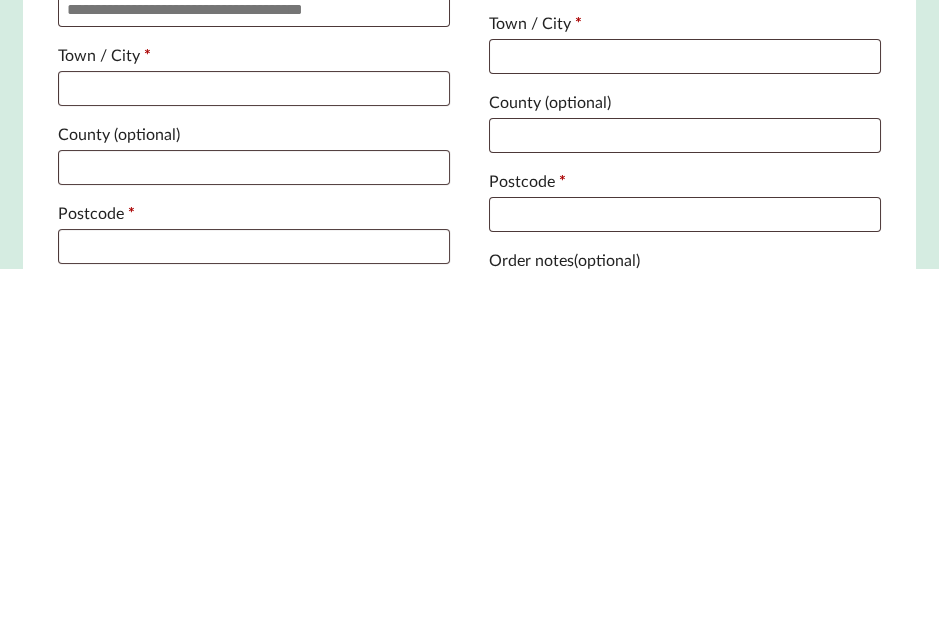 scroll, scrollTop: 620, scrollLeft: 0, axis: vertical 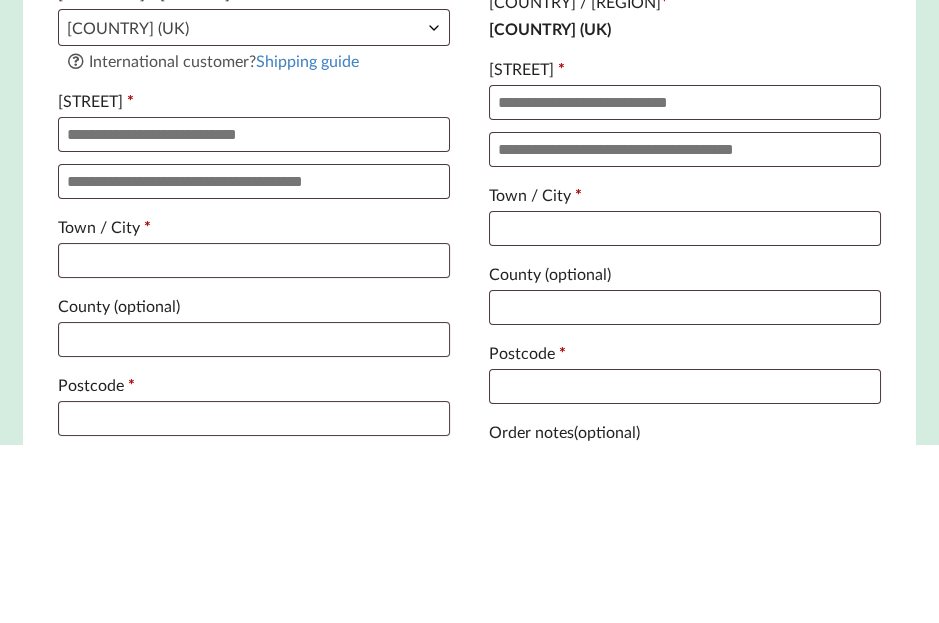 type on "*********" 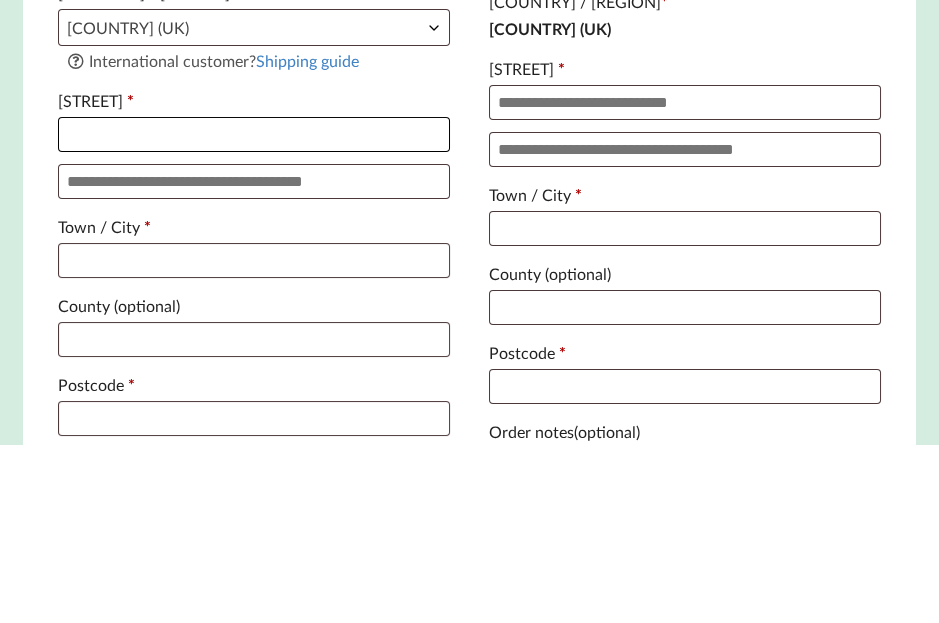 click on "Street address   *" at bounding box center (253, 312) 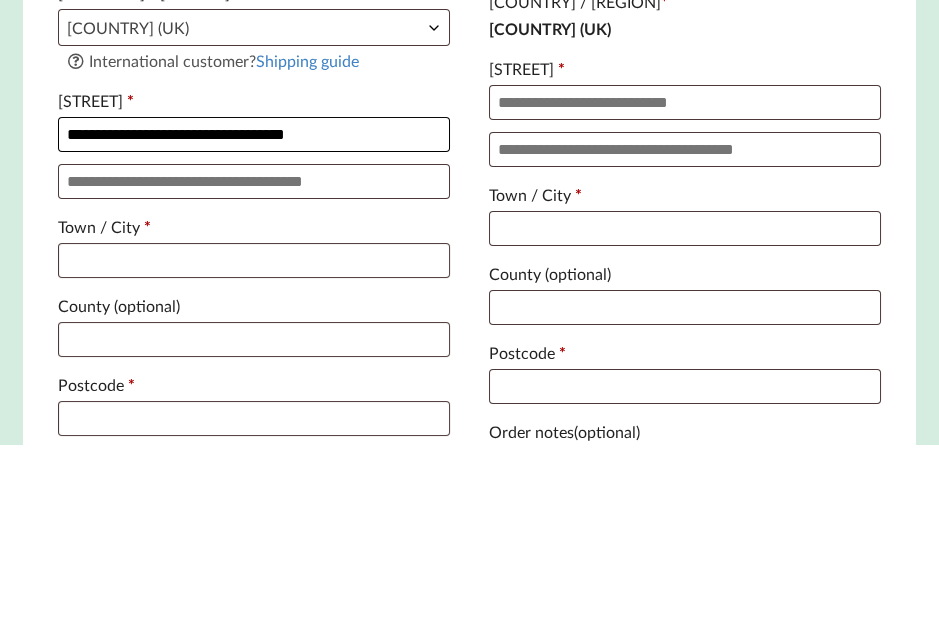 type on "**********" 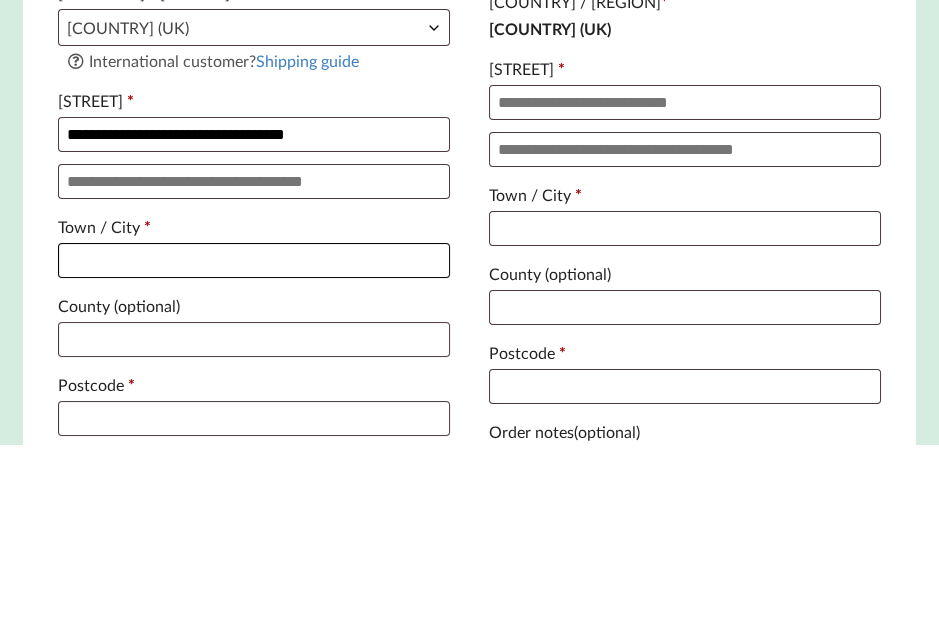 click on "Town / City   *" at bounding box center [253, 438] 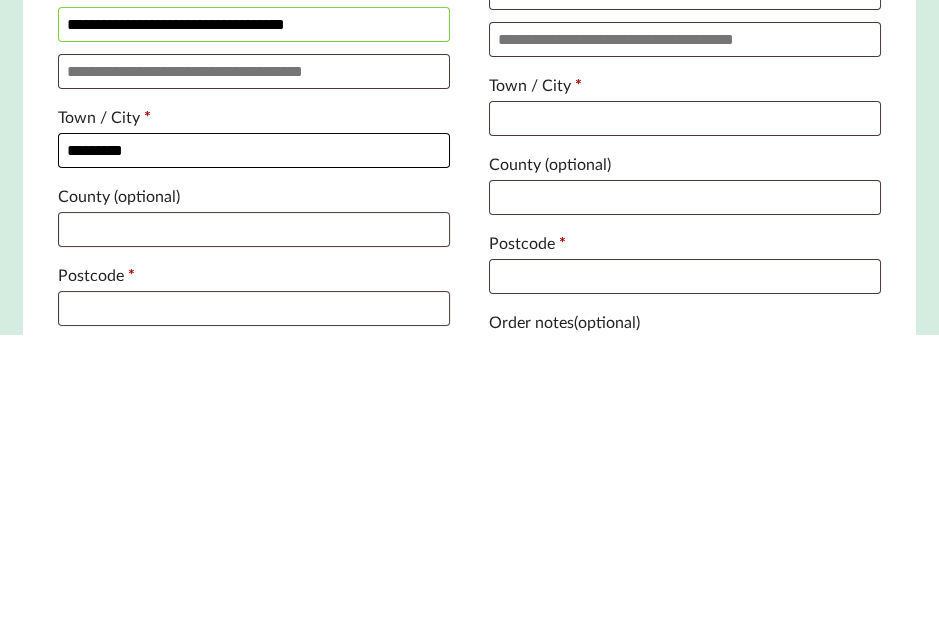 type on "*********" 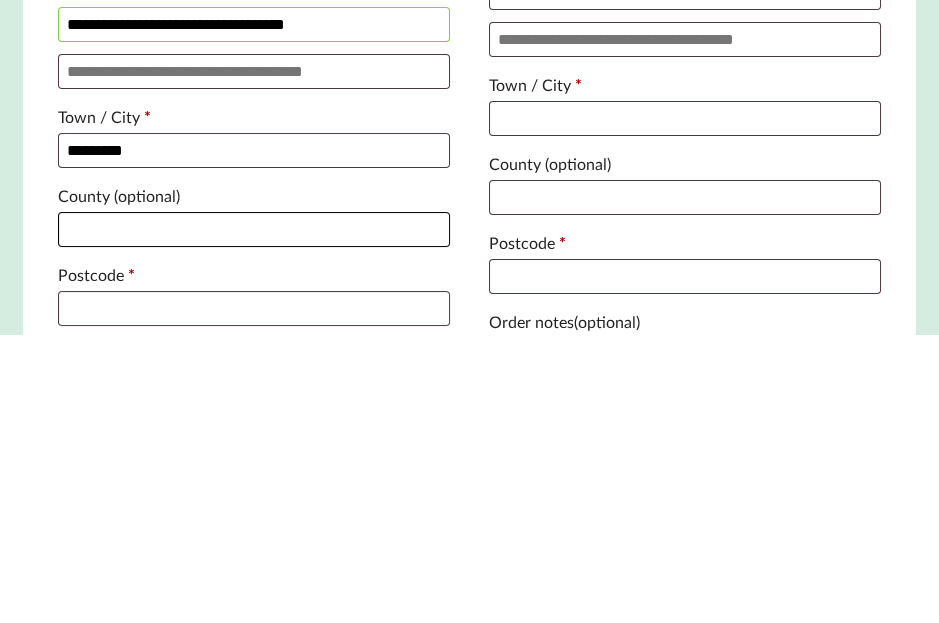 click on "County   (optional)" at bounding box center [253, 517] 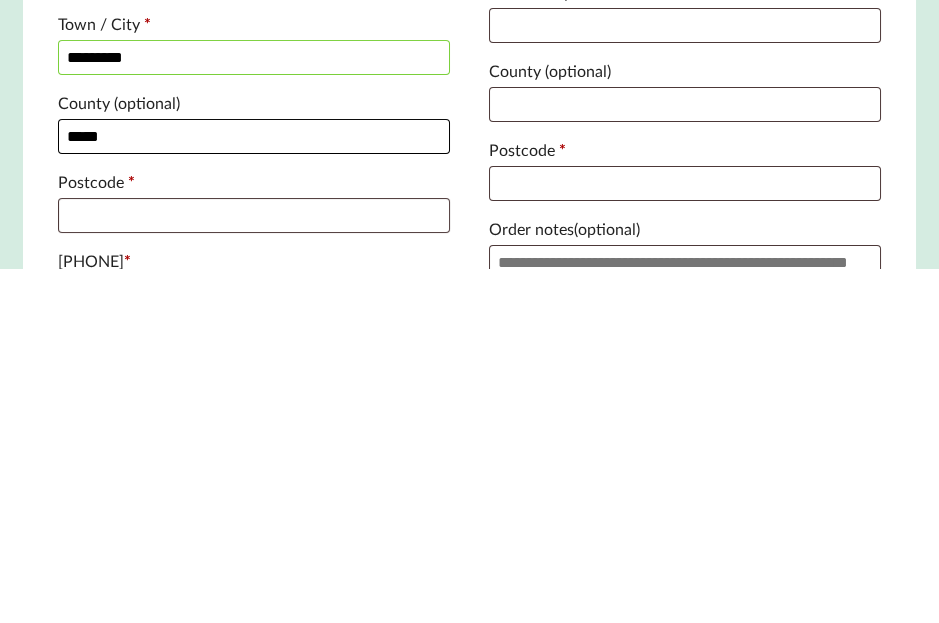 scroll, scrollTop: 648, scrollLeft: 0, axis: vertical 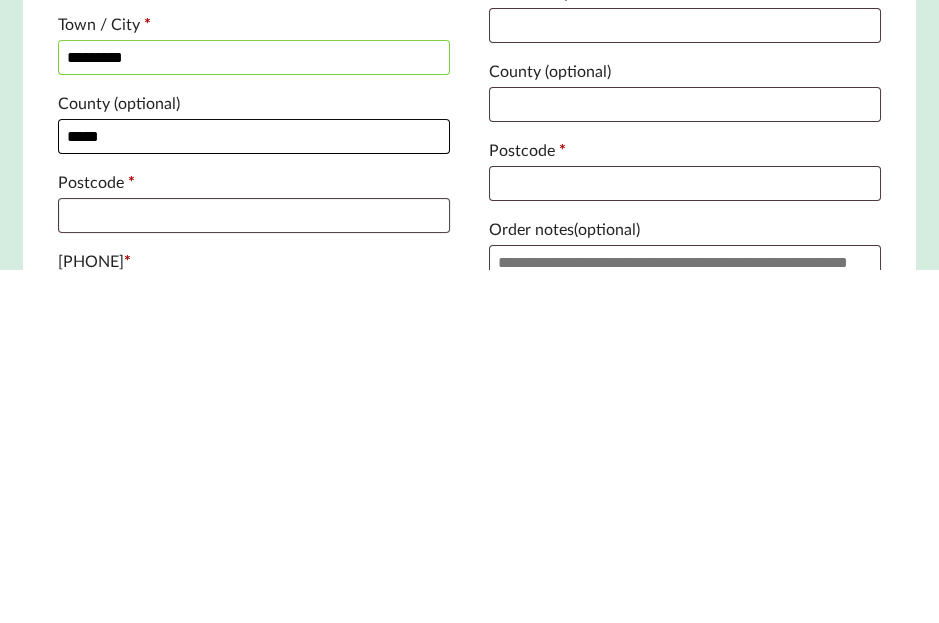 type on "*****" 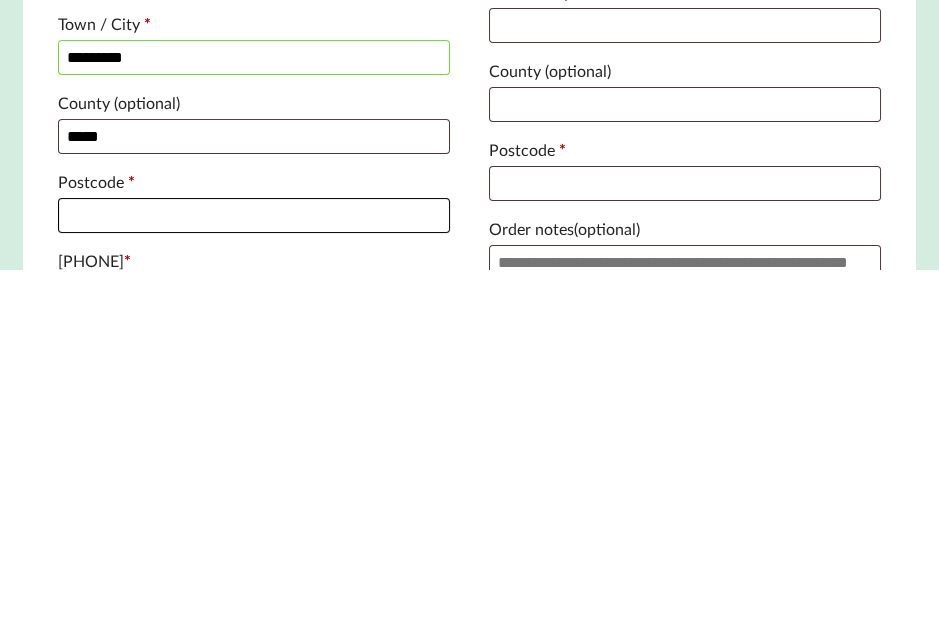 click on "Postcode   *" at bounding box center (253, 568) 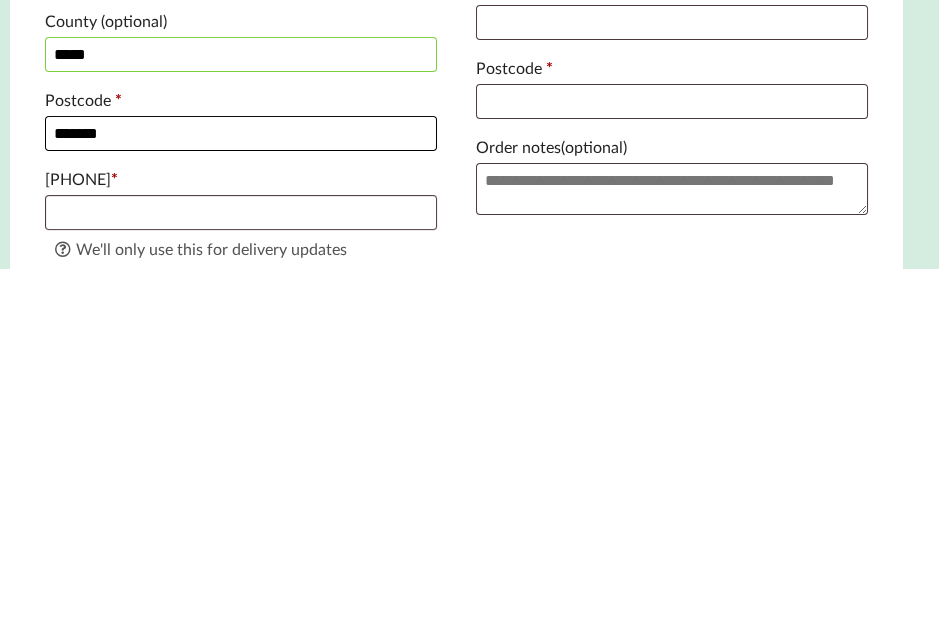 scroll, scrollTop: 740, scrollLeft: 13, axis: both 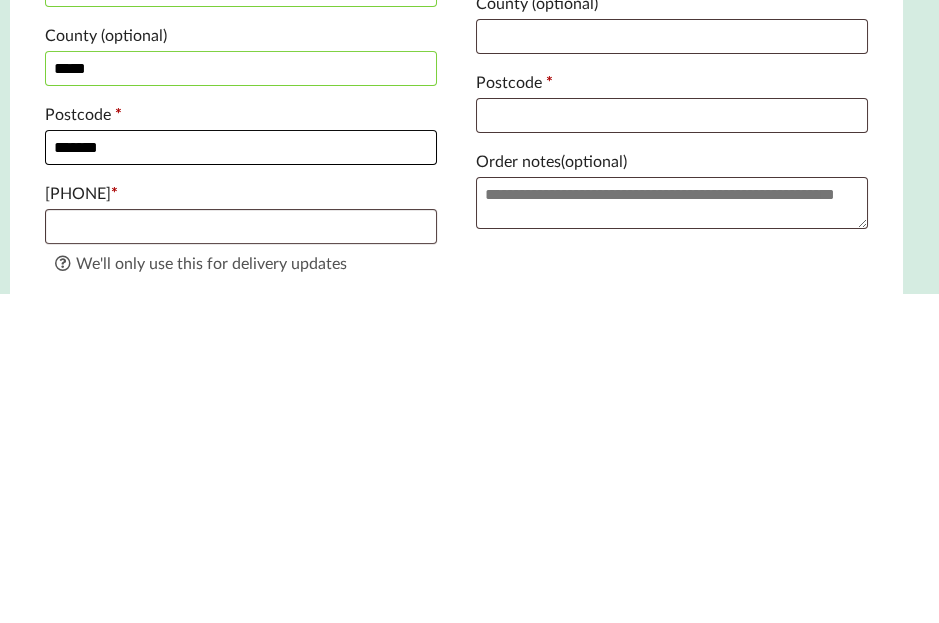 type on "*******" 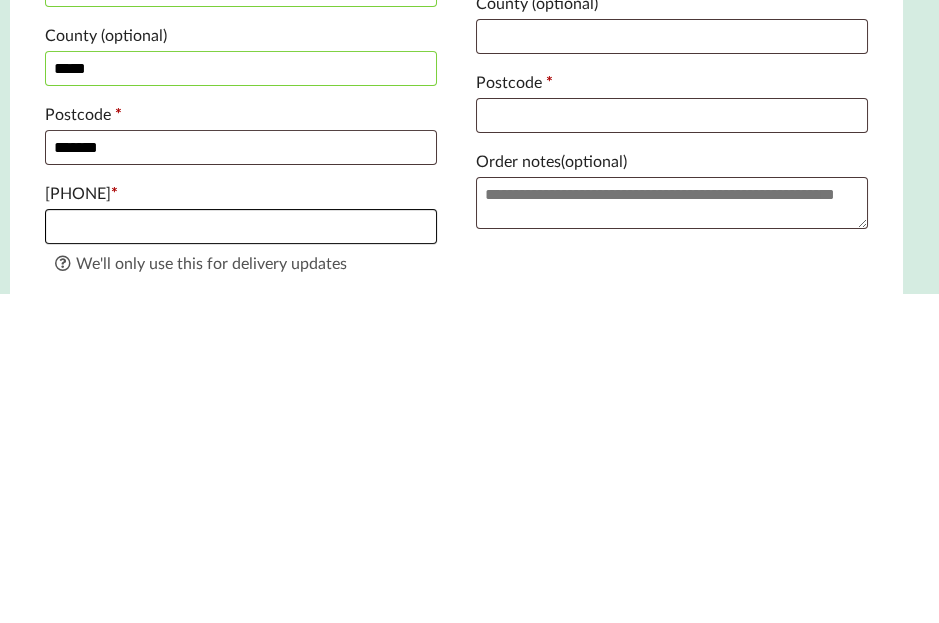 click on "Phone  *" at bounding box center (240, 555) 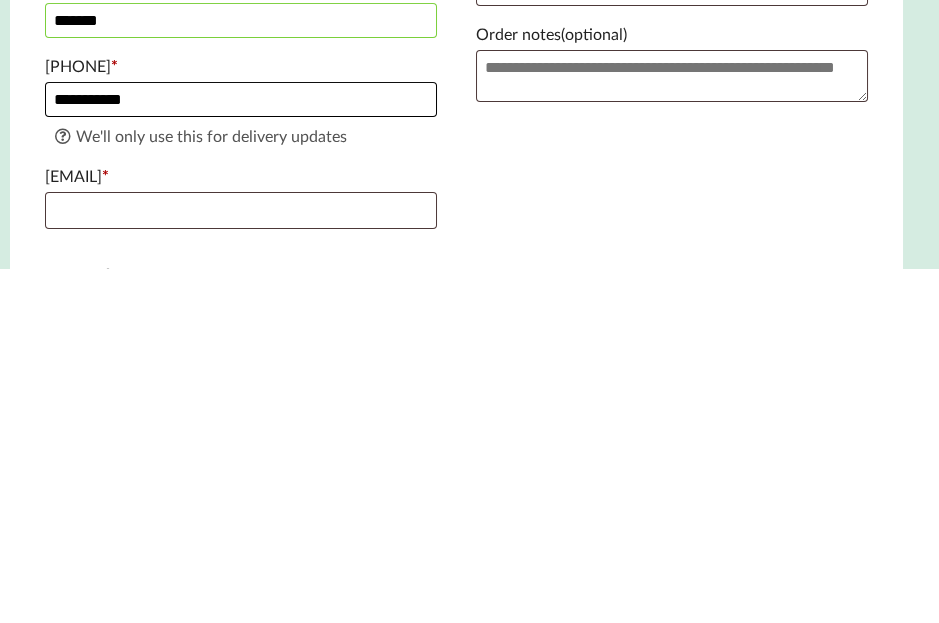 scroll, scrollTop: 845, scrollLeft: 13, axis: both 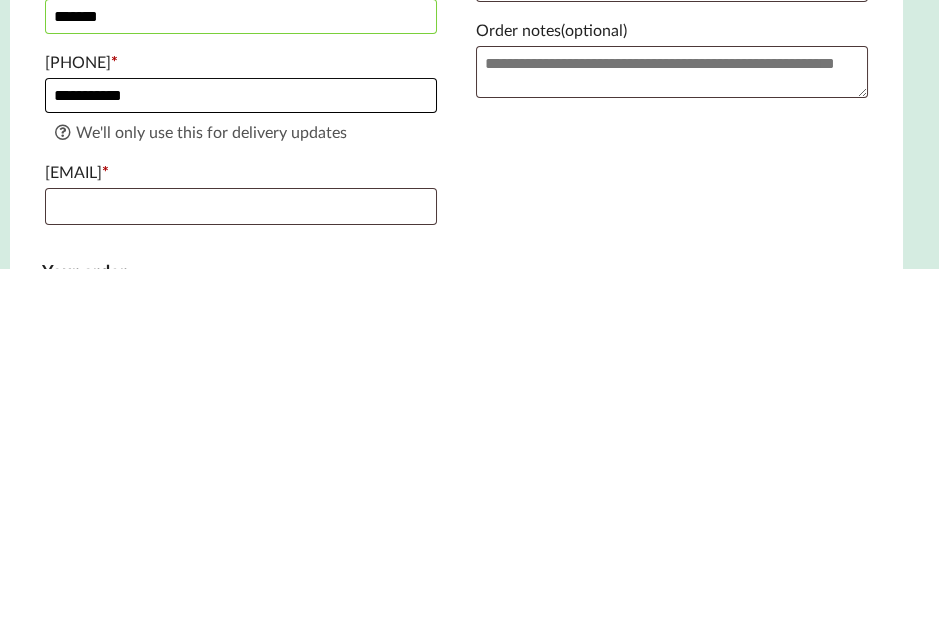 type on "**********" 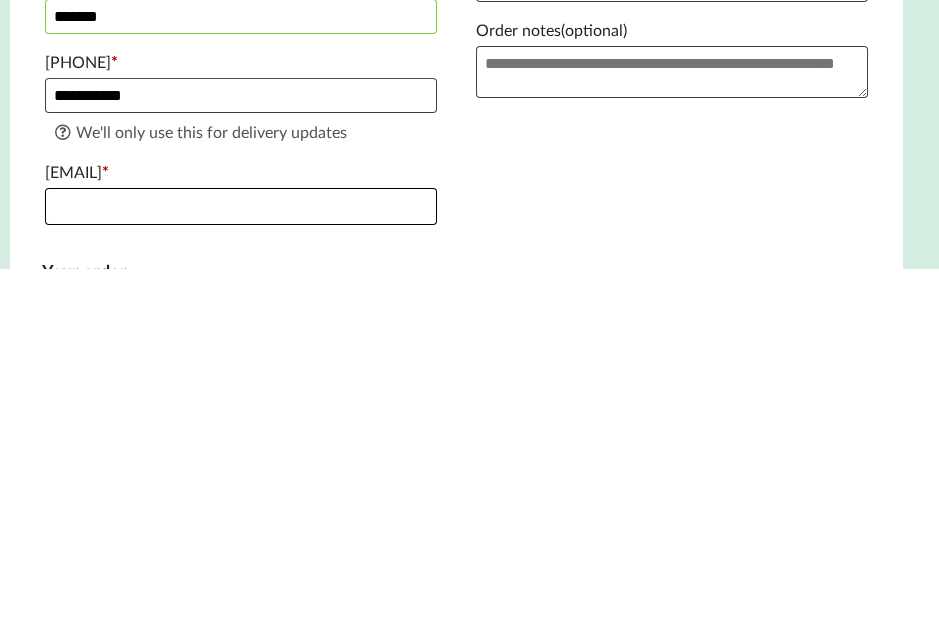 click on "Email address  *" at bounding box center (240, 561) 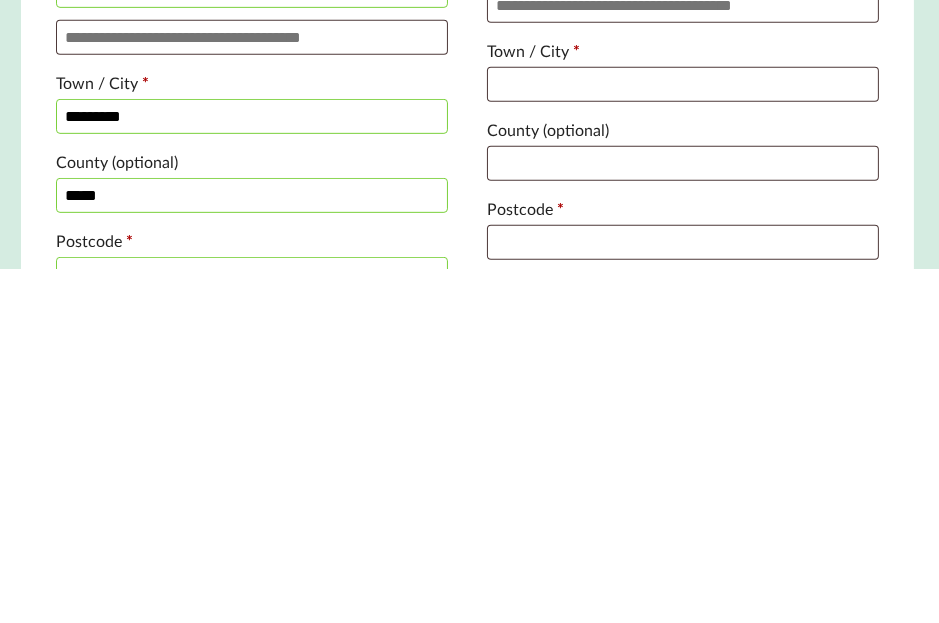 scroll, scrollTop: 623, scrollLeft: 2, axis: both 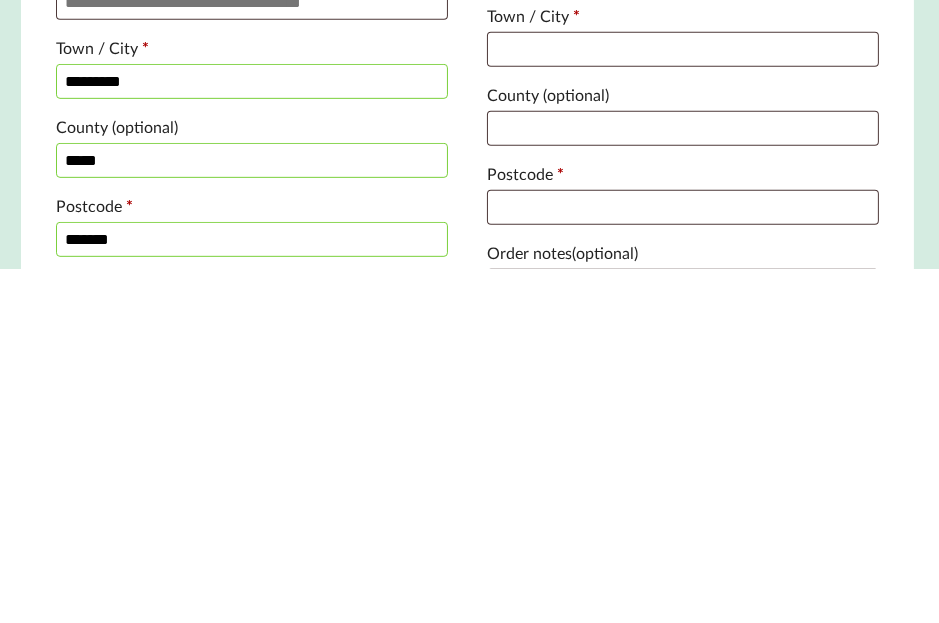 type on "[EMAIL]" 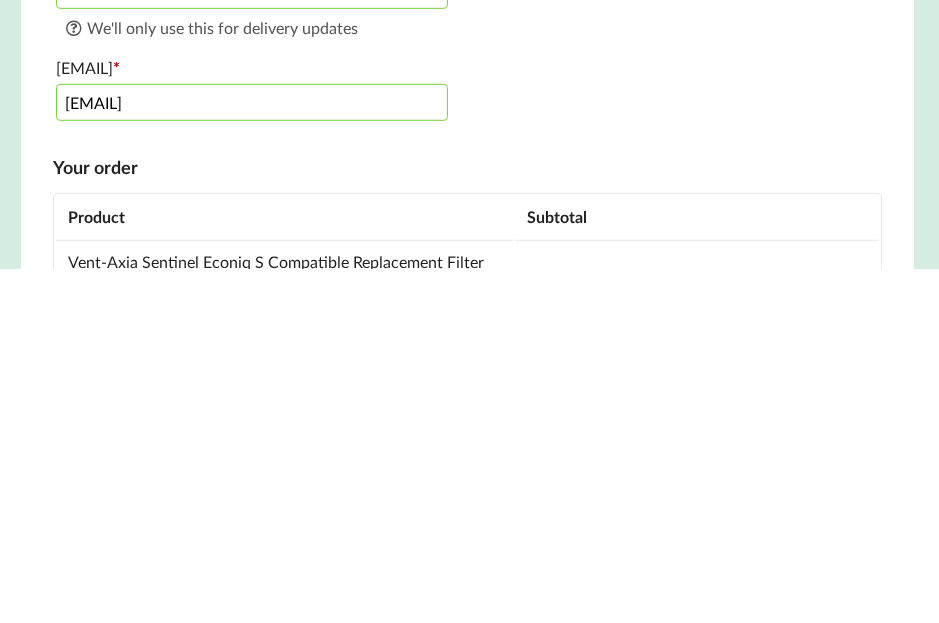 scroll, scrollTop: 1304, scrollLeft: 2, axis: both 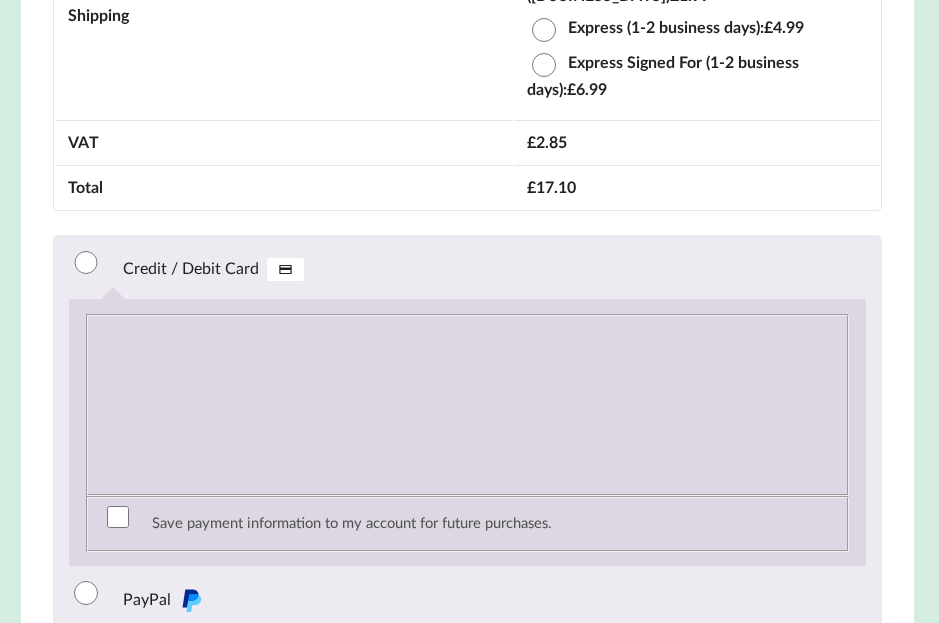 type on "*******" 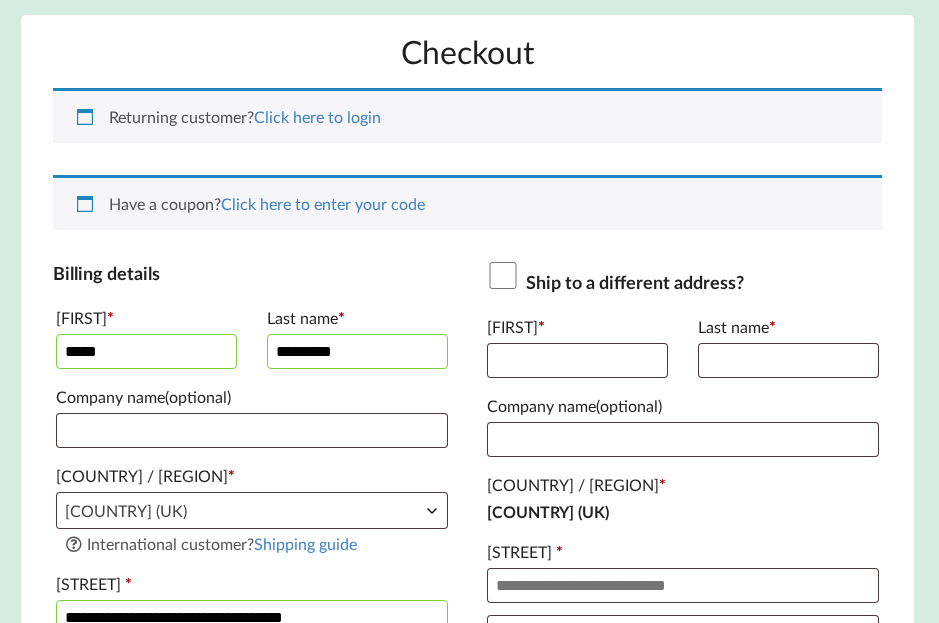 scroll, scrollTop: 314, scrollLeft: 2, axis: both 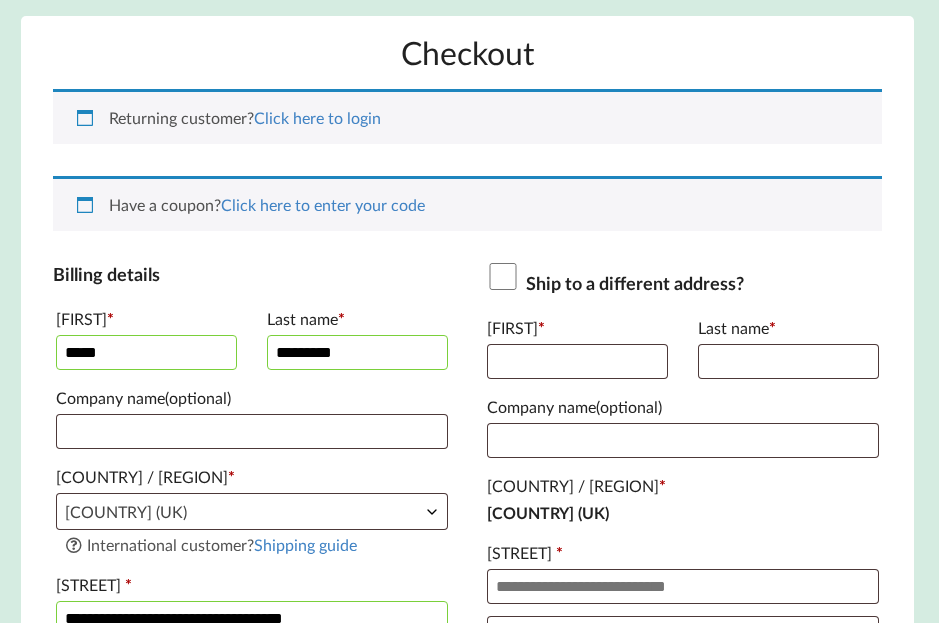 click on "*****" at bounding box center [146, 352] 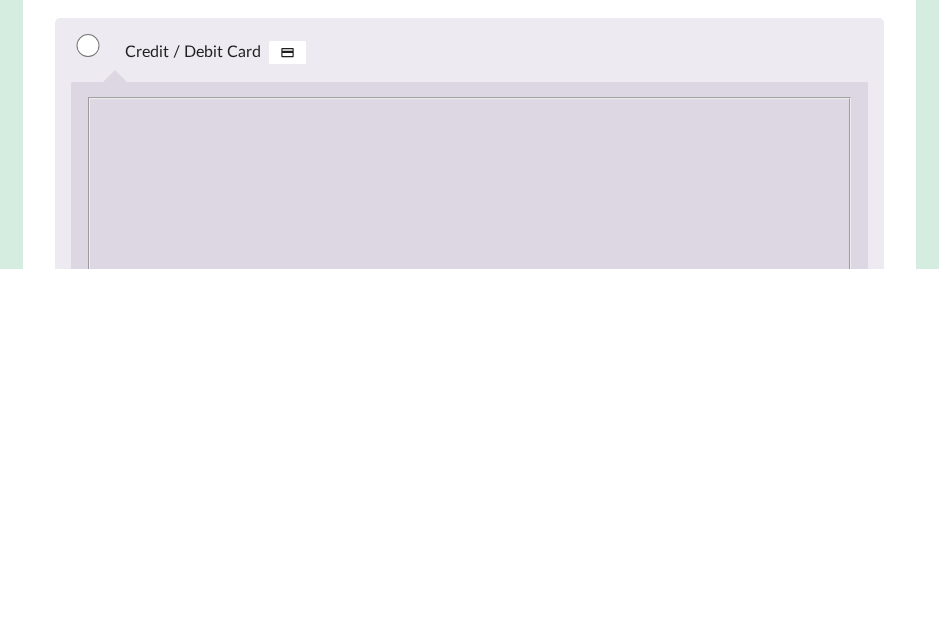 scroll, scrollTop: 1697, scrollLeft: 0, axis: vertical 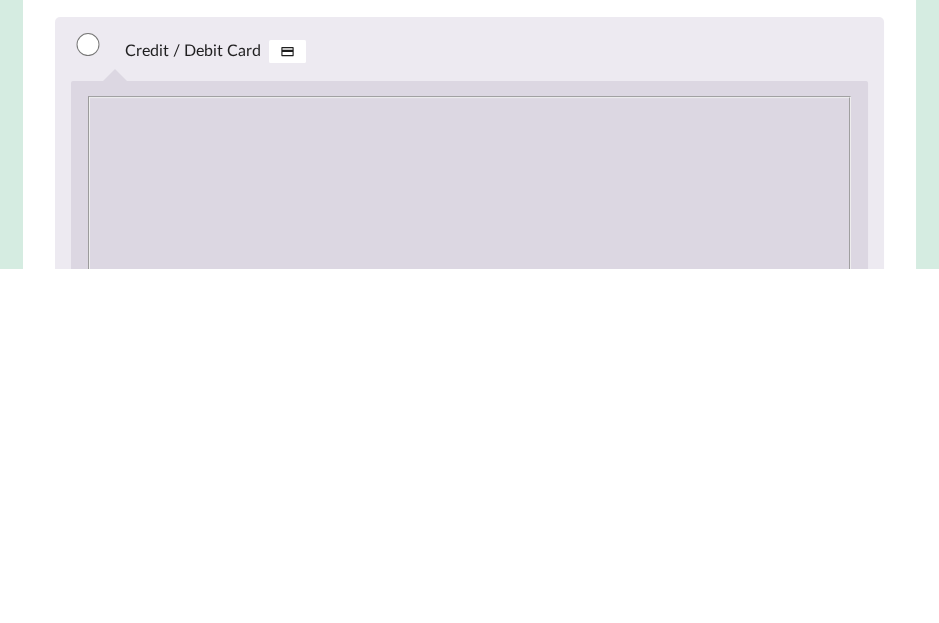 type on "*******" 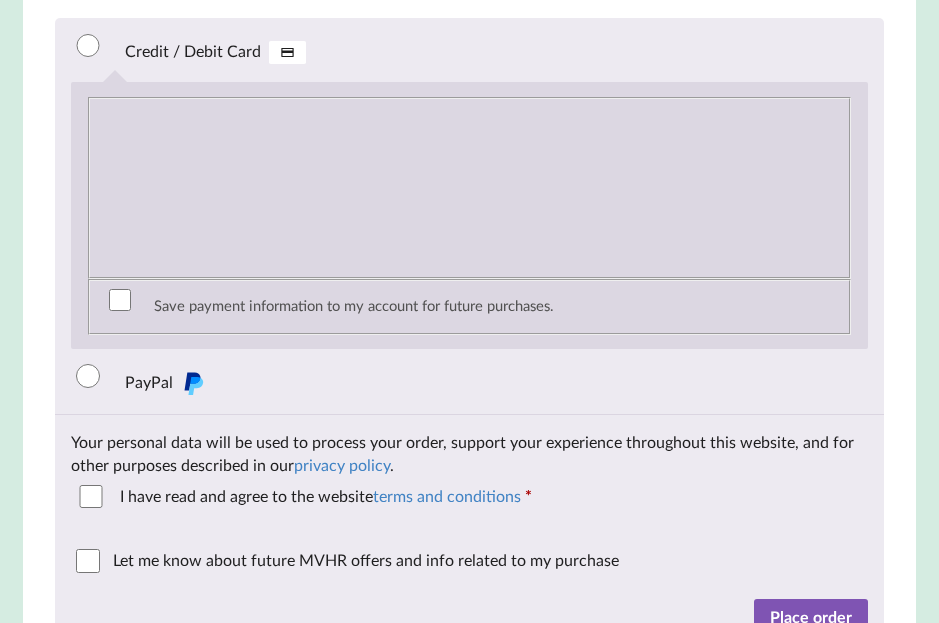 click on "Place order" at bounding box center (811, 617) 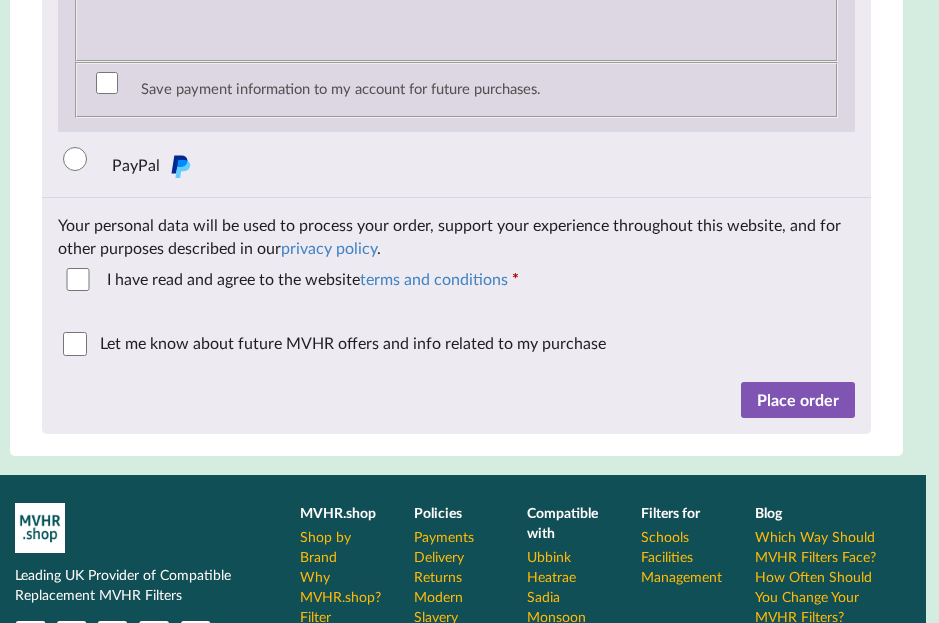scroll, scrollTop: 2435, scrollLeft: 13, axis: both 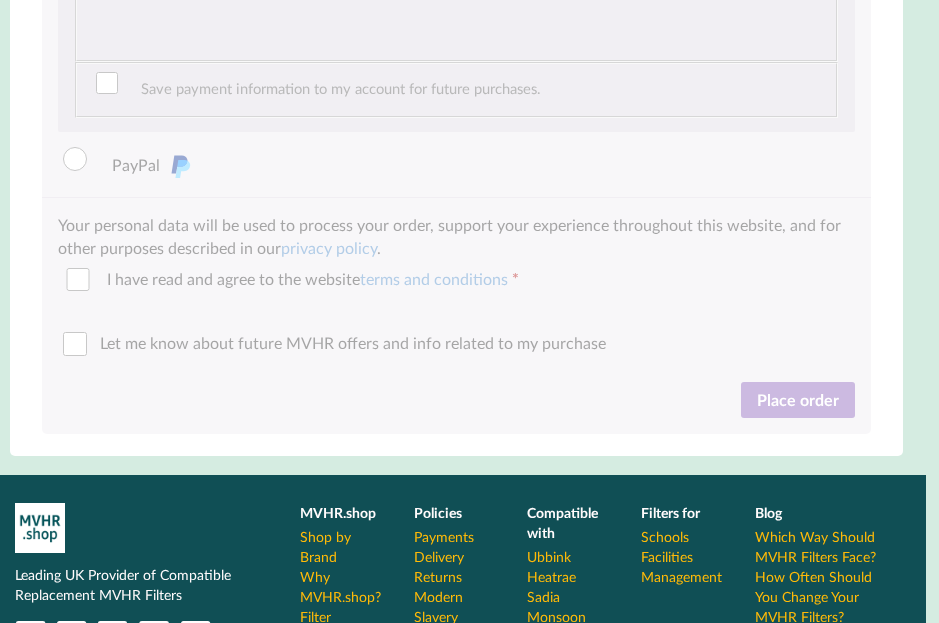click at bounding box center (456, -712) 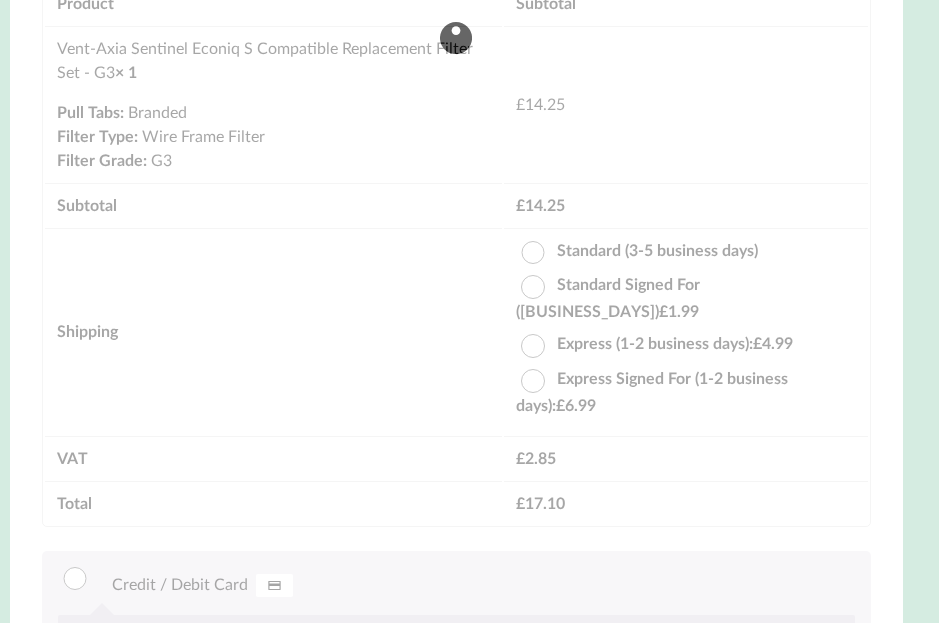 scroll, scrollTop: 1682, scrollLeft: 13, axis: both 